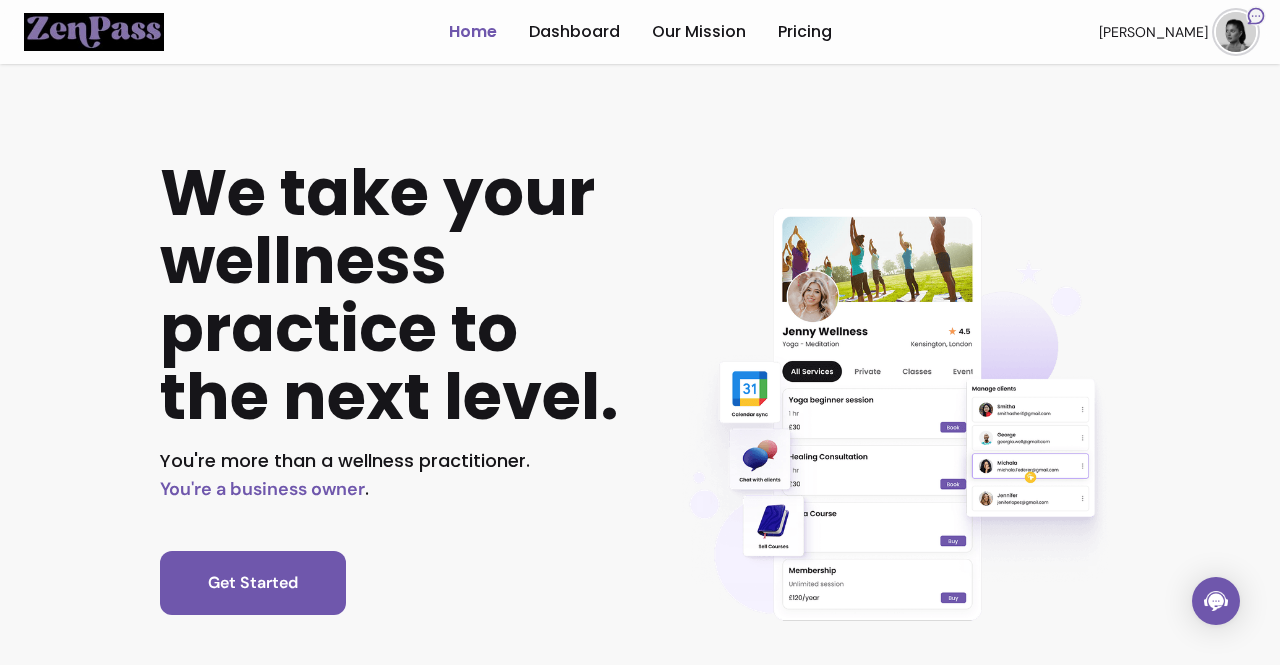 scroll, scrollTop: 0, scrollLeft: 0, axis: both 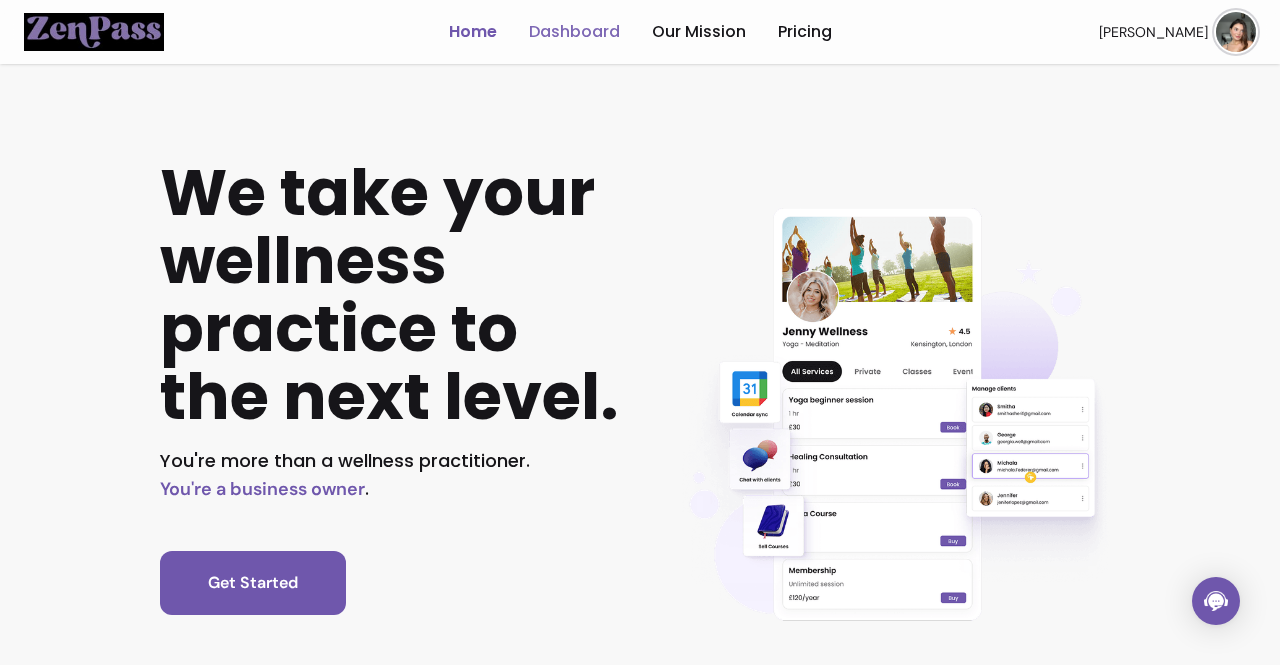 click on "Dashboard" at bounding box center (574, 32) 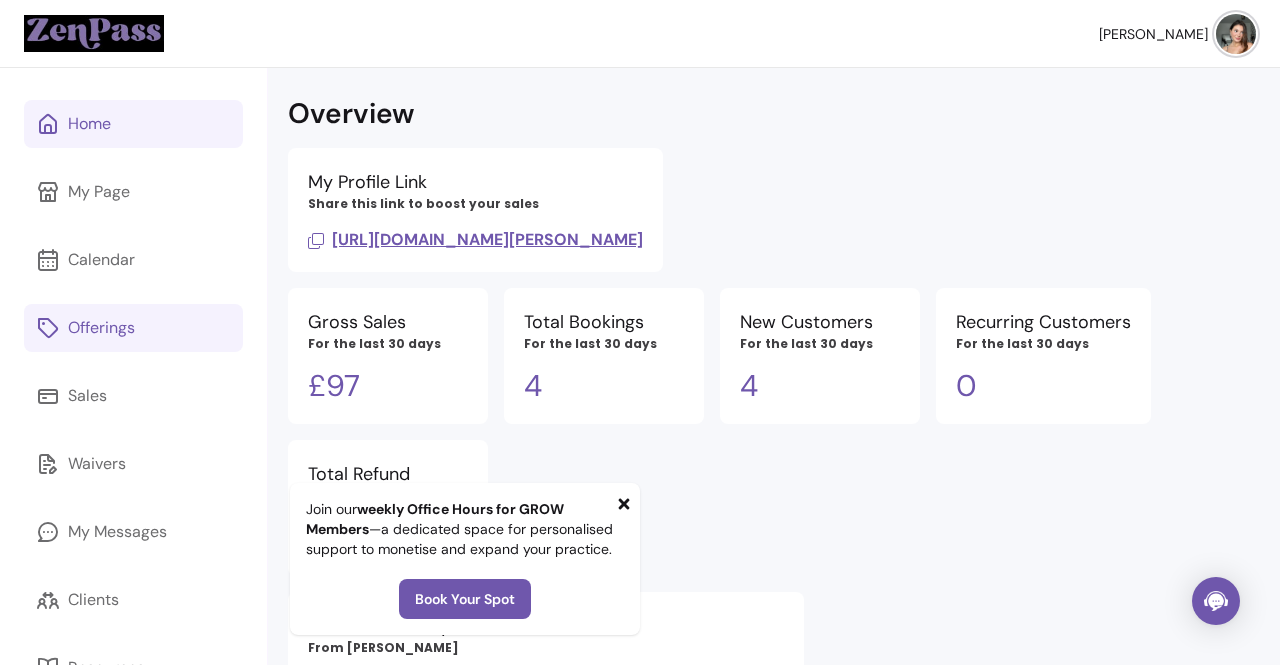 click on "Offerings" at bounding box center (133, 328) 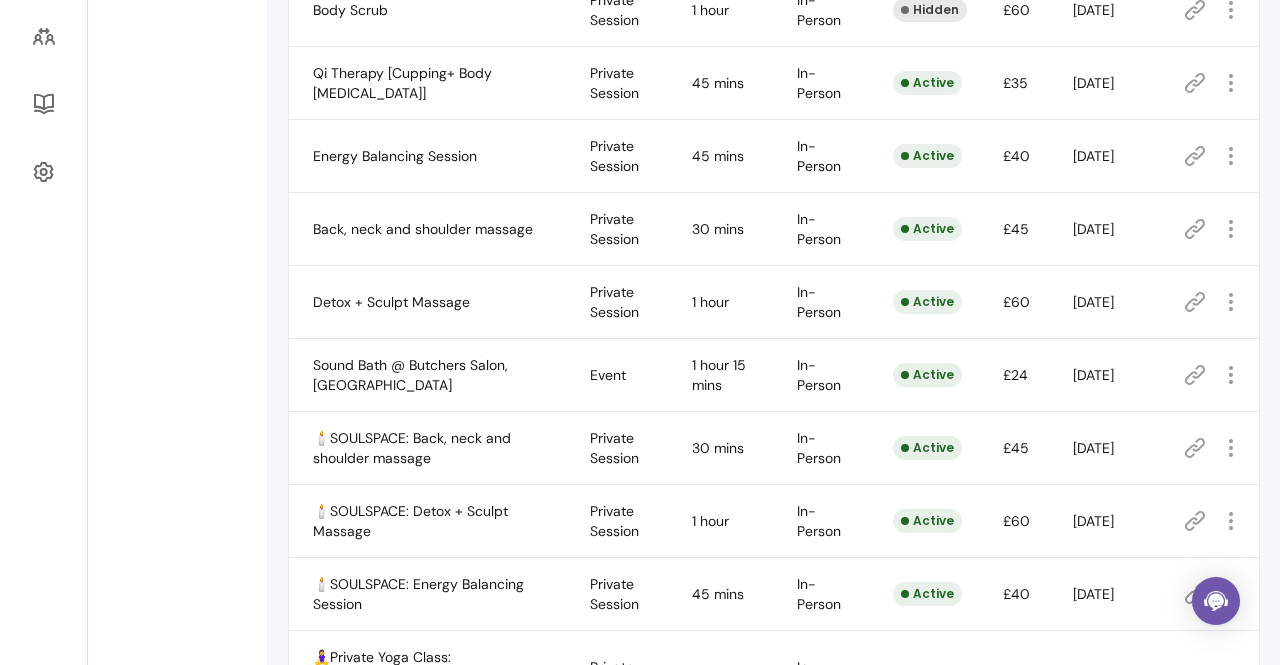 scroll, scrollTop: 563, scrollLeft: 0, axis: vertical 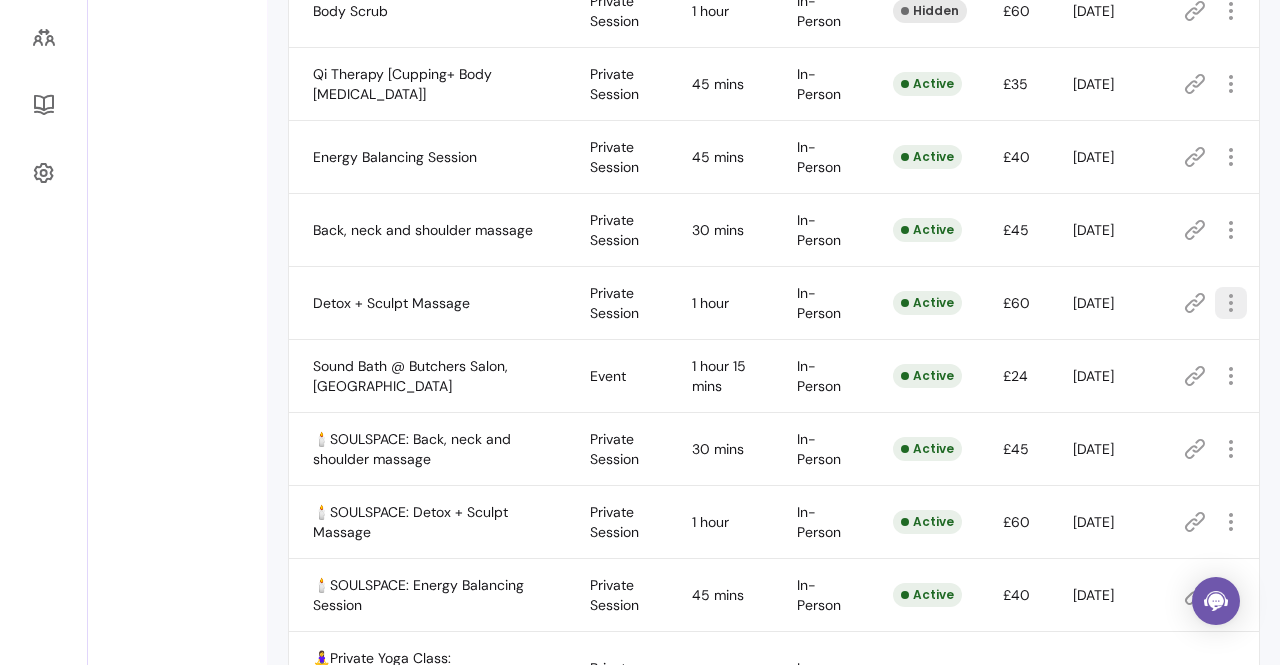 click 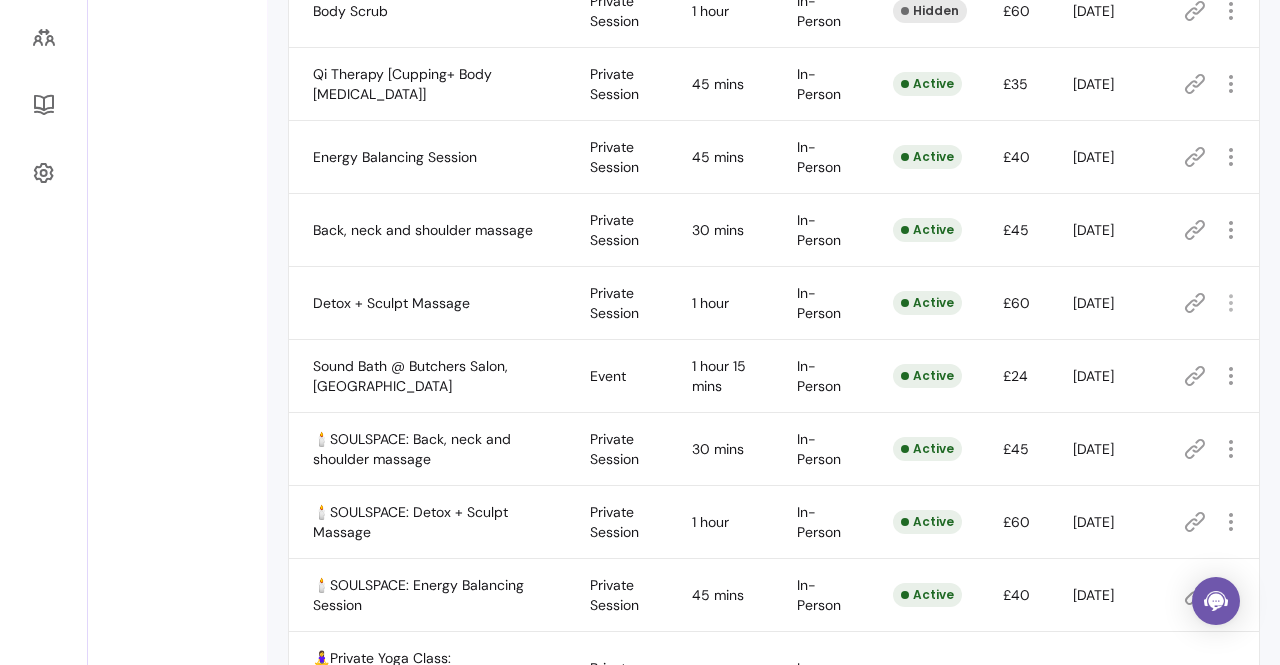 click on "Services List of all your services Add All Services Class Private Session Event Filters Name Type Duration Modality Status Price Created on Actions Holistic Facial Private Session 1 hour In-Person Active £50  [DATE] Snatch Facial Private Session 1 hour In-Person Active £40  [DATE] Hydrating Glow Facial Private Session 45 mins In-Person Active £30  [DATE] Body Scrub Private Session 1 hour In-Person Hidden £60  [DATE] Qi Therapy [Cupping+ Body [MEDICAL_DATA]] Private Session 45 mins In-Person Active £35  [DATE] Energy Balancing Session Private Session 45 mins In-Person Active £40  [DATE] Back, neck and shoulder massage Private Session 30 mins In-Person Active £45  [DATE] Detox + Sculpt Massage Private Session 1 hour In-Person Active £60  [DATE] Sound Bath @ Butchers Salon, [GEOGRAPHIC_DATA] Event 1 hour 15 mins In-Person Active £24  [DATE] 🕯️SOULSPACE: Back, neck and shoulder massage Private Session 30 mins In-Person Active £45  [DATE] Private Session 1 hour £60" at bounding box center (774, 200) 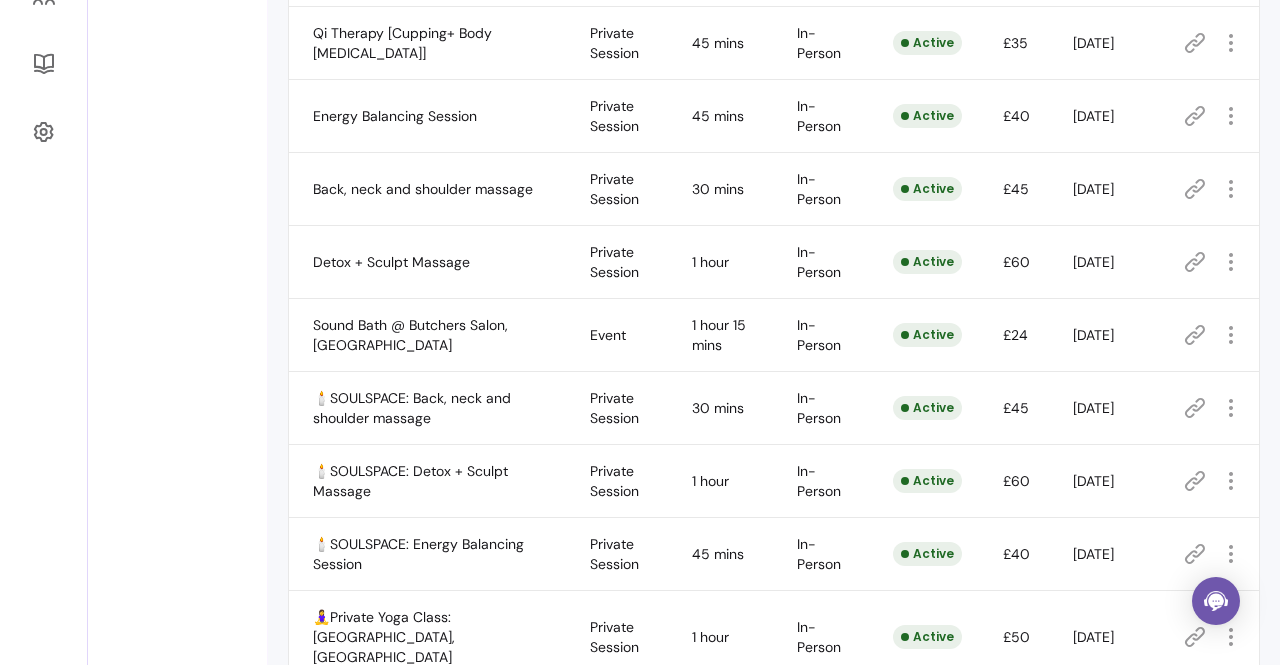scroll, scrollTop: 606, scrollLeft: 0, axis: vertical 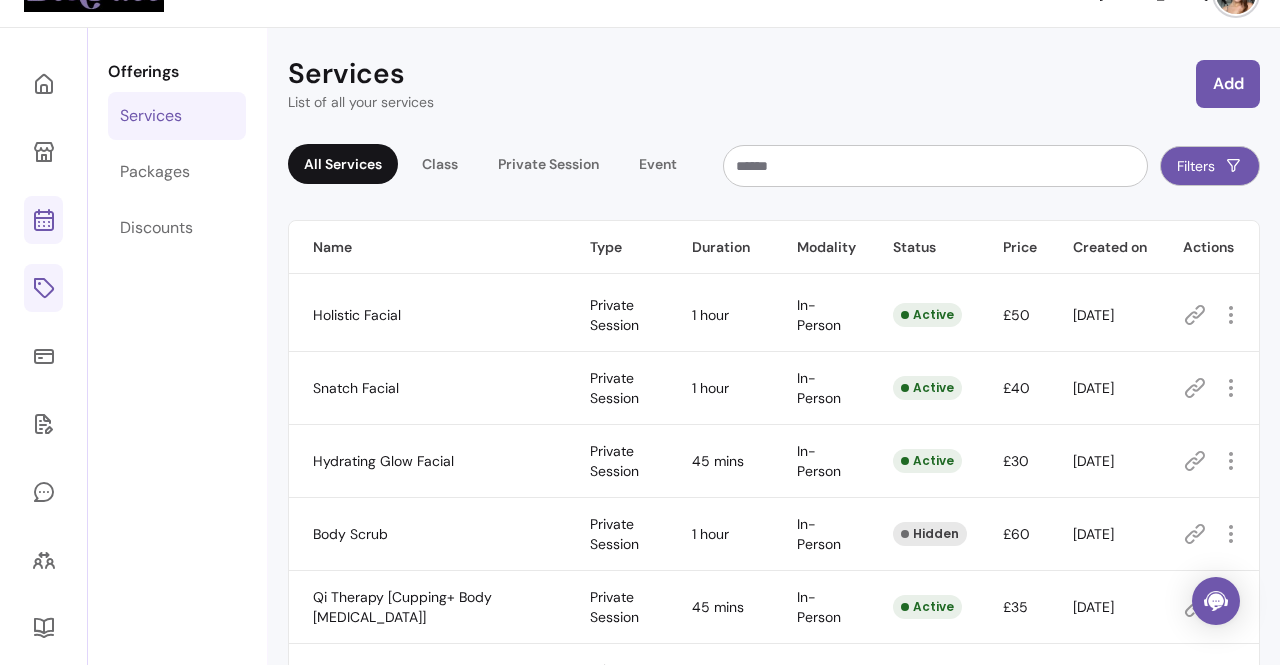 click 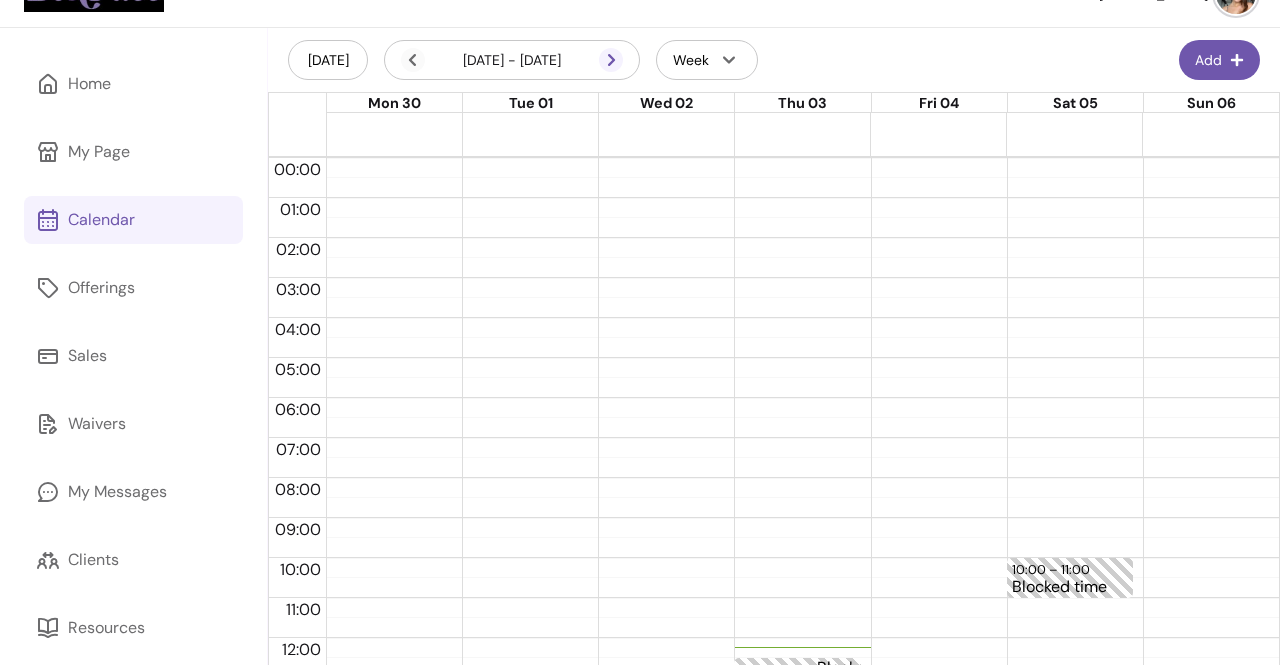 click 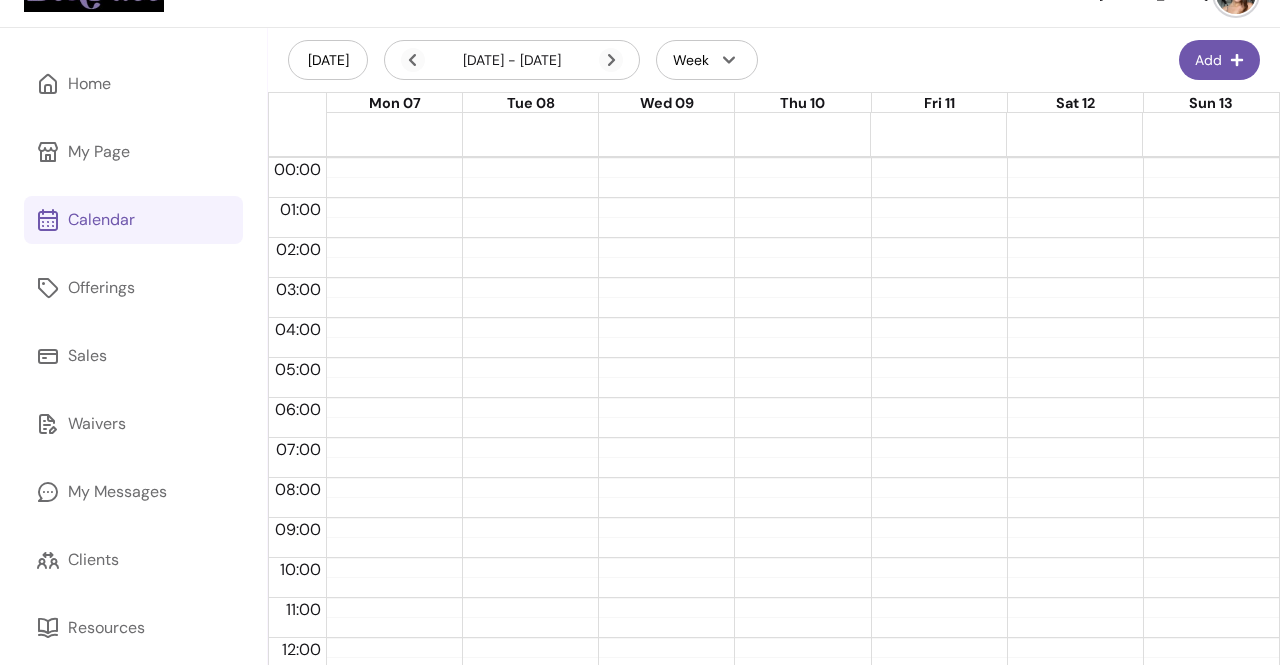 drag, startPoint x: 369, startPoint y: 131, endPoint x: 884, endPoint y: 101, distance: 515.87305 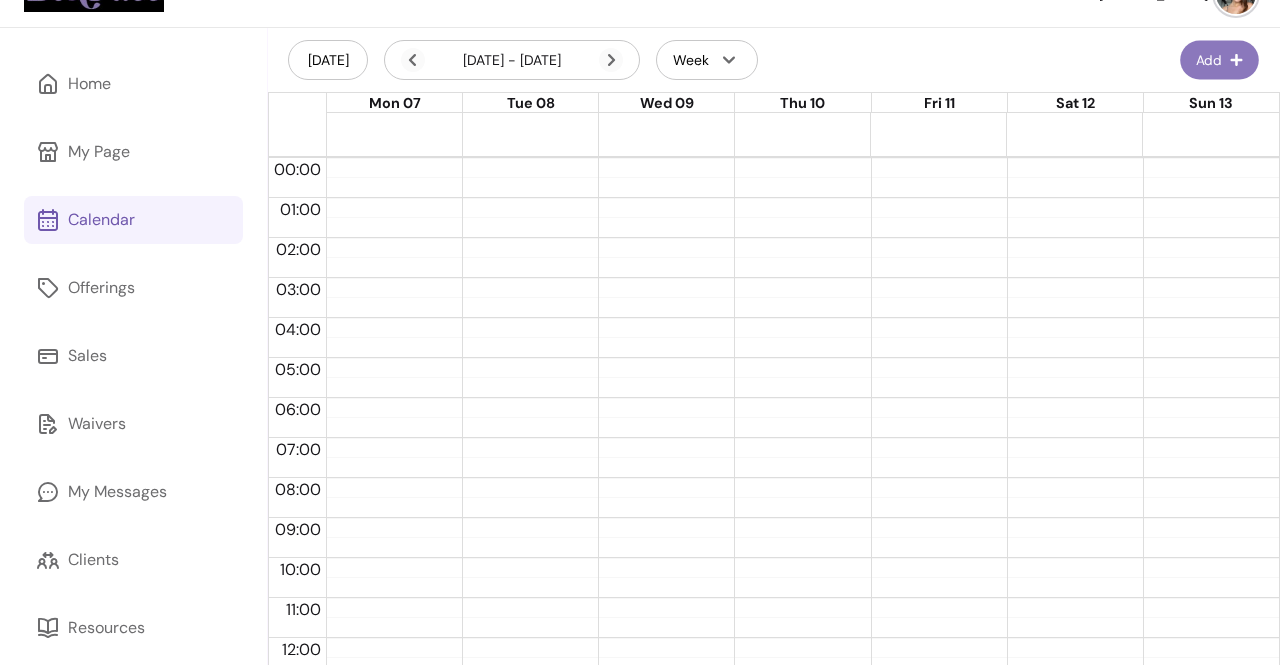 click 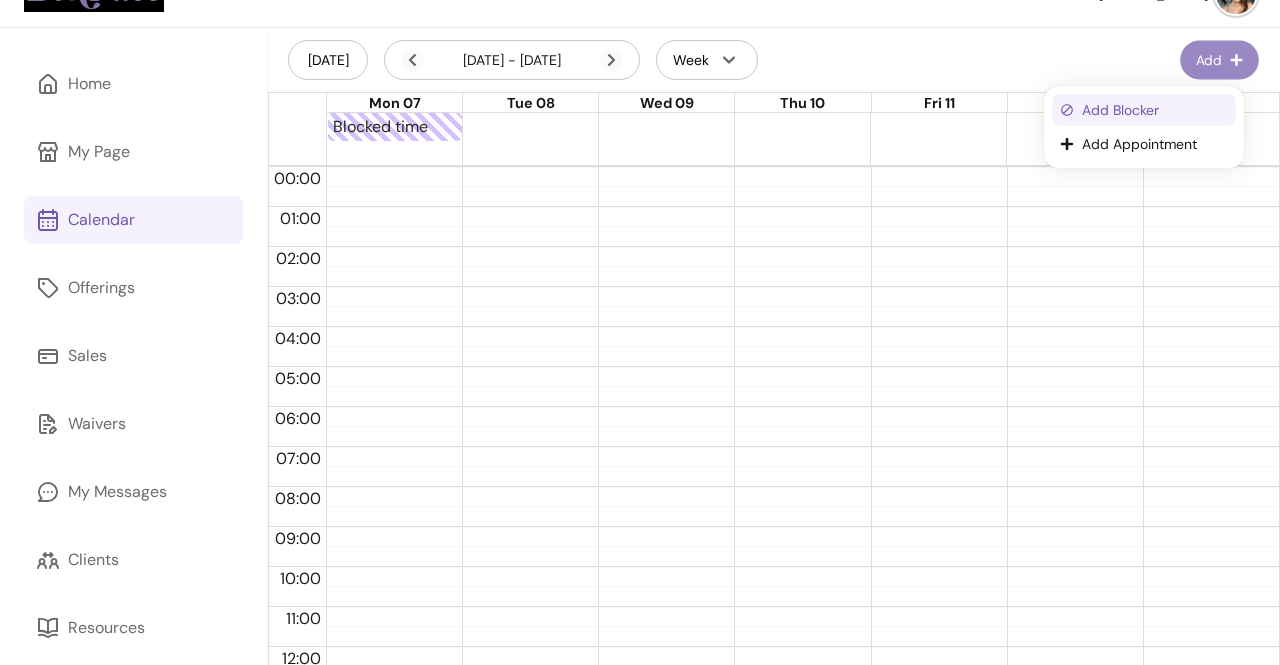 click on "Add Blocker" at bounding box center (1155, 110) 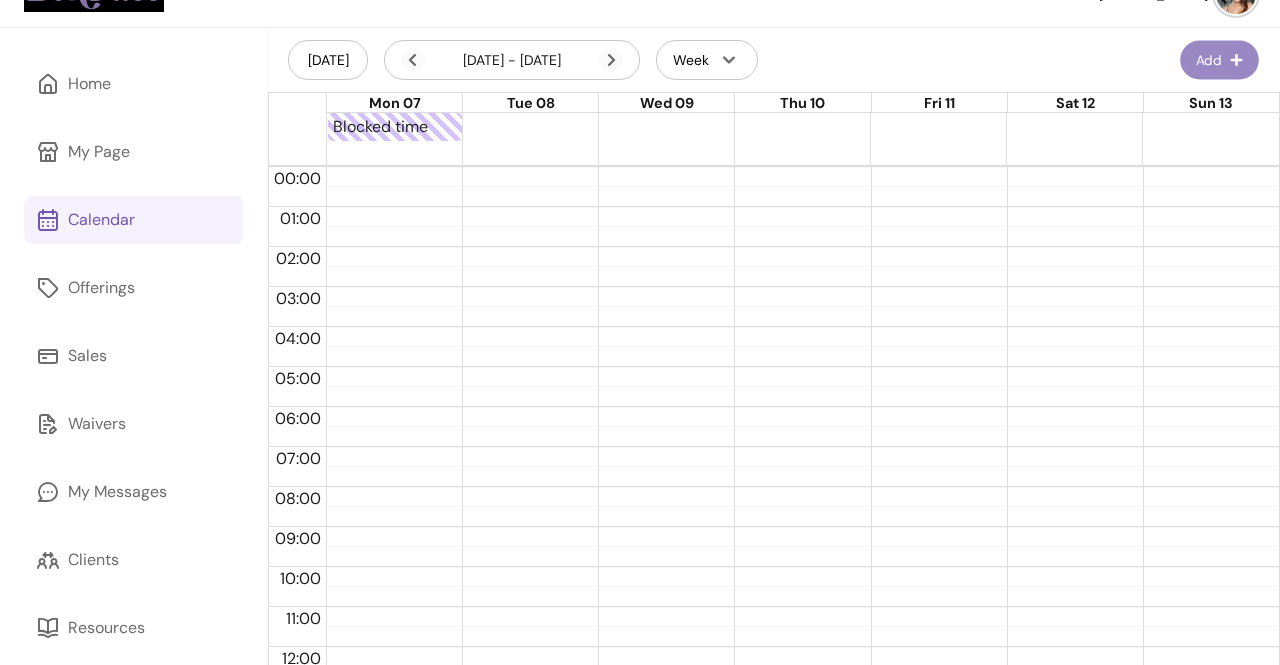select on "*********" 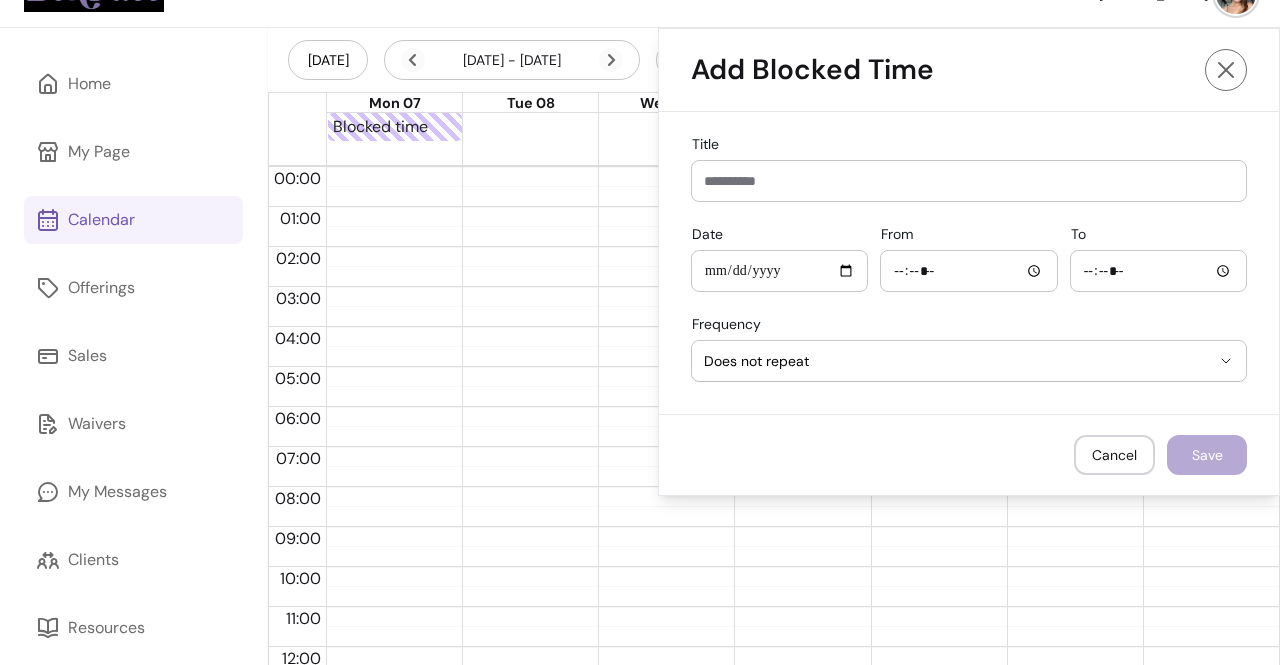 click on "Title" at bounding box center [969, 181] 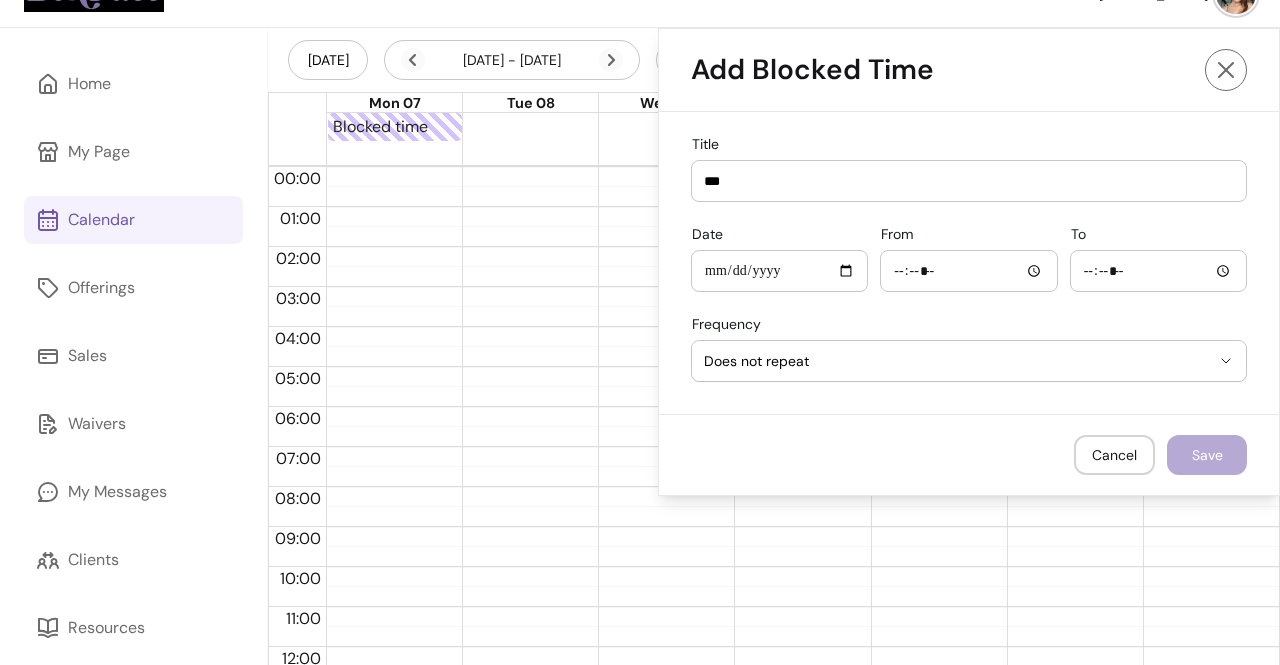 type on "***" 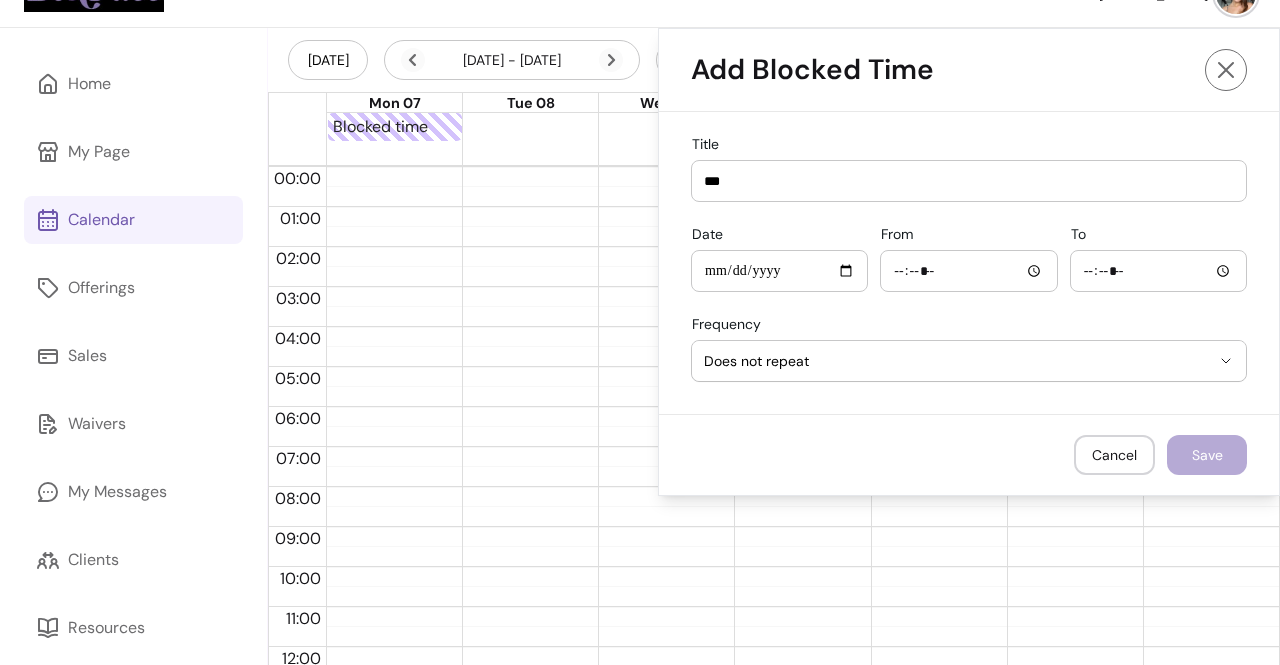 type on "**********" 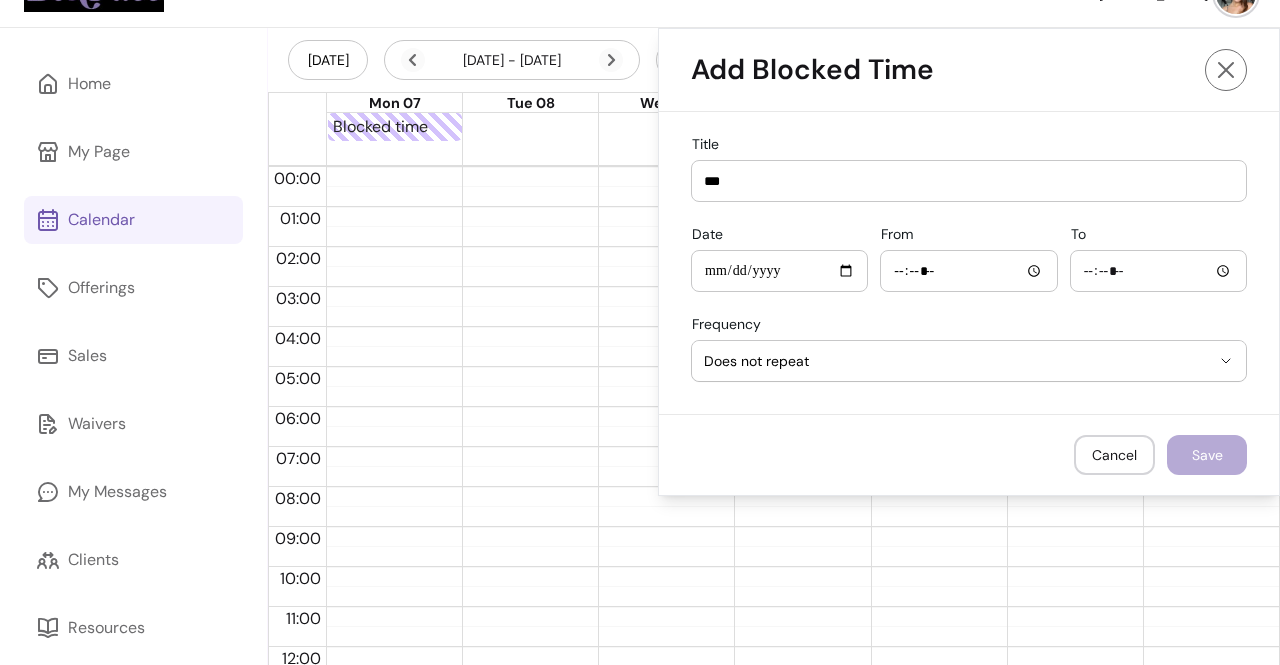 click on "To" at bounding box center [1158, 271] 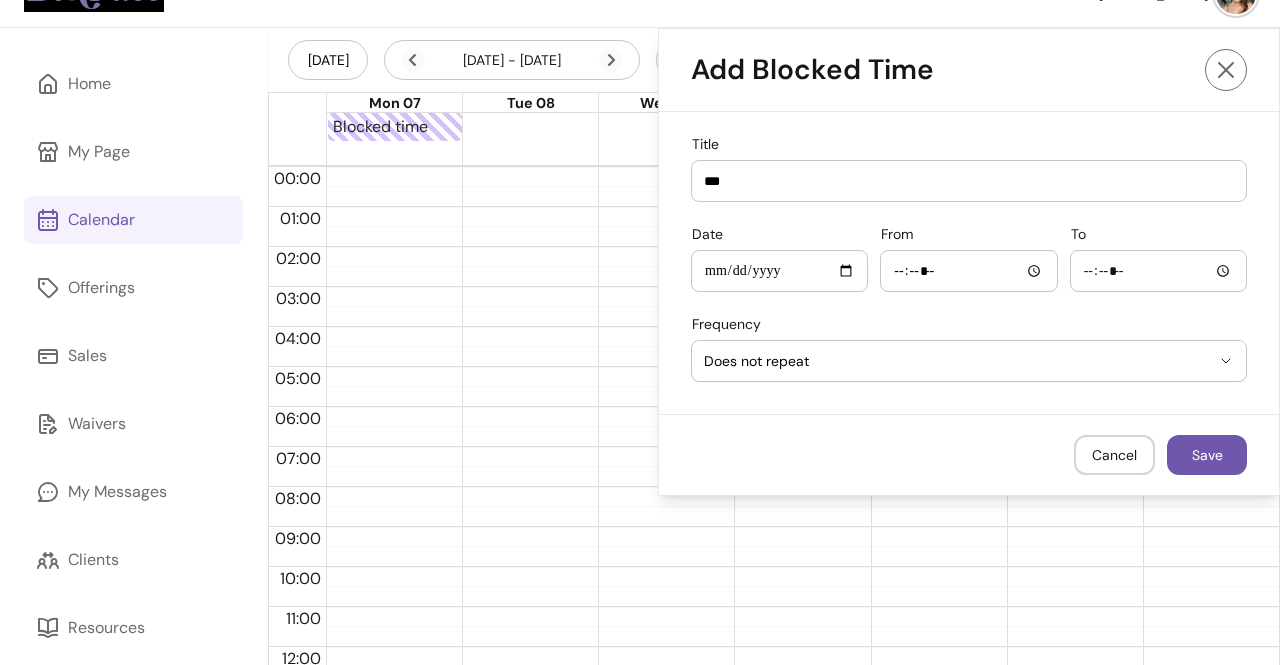 type on "*****" 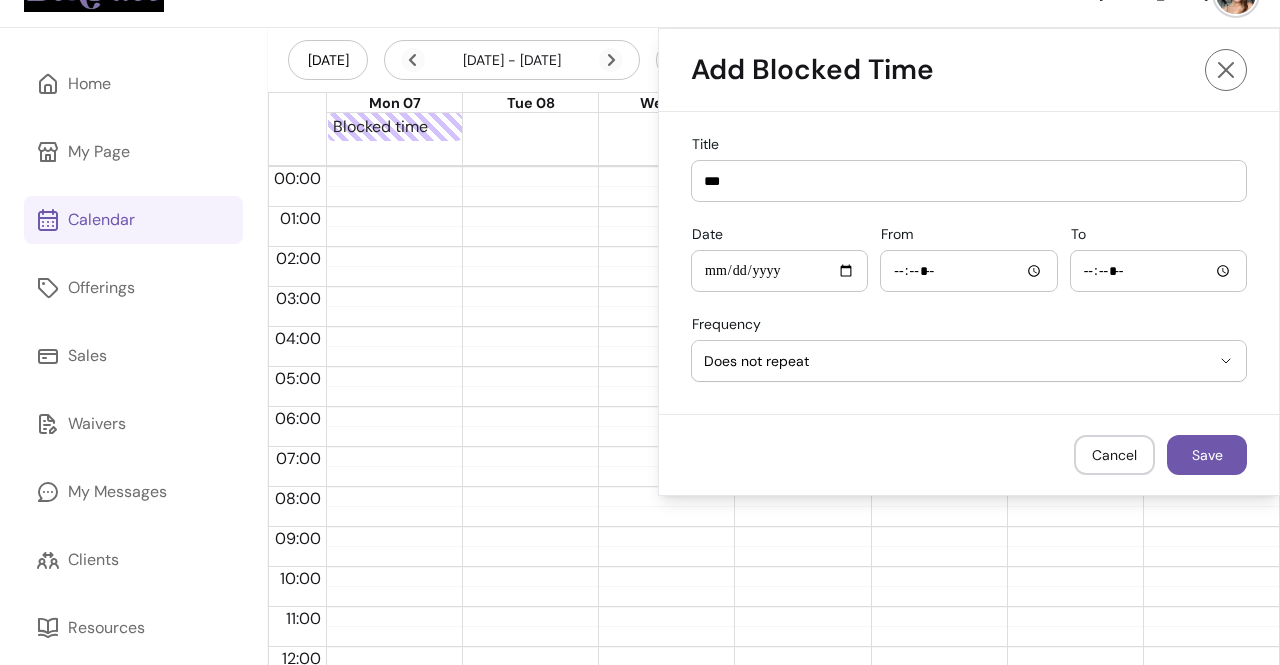 click on "Does not repeat" at bounding box center [957, 361] 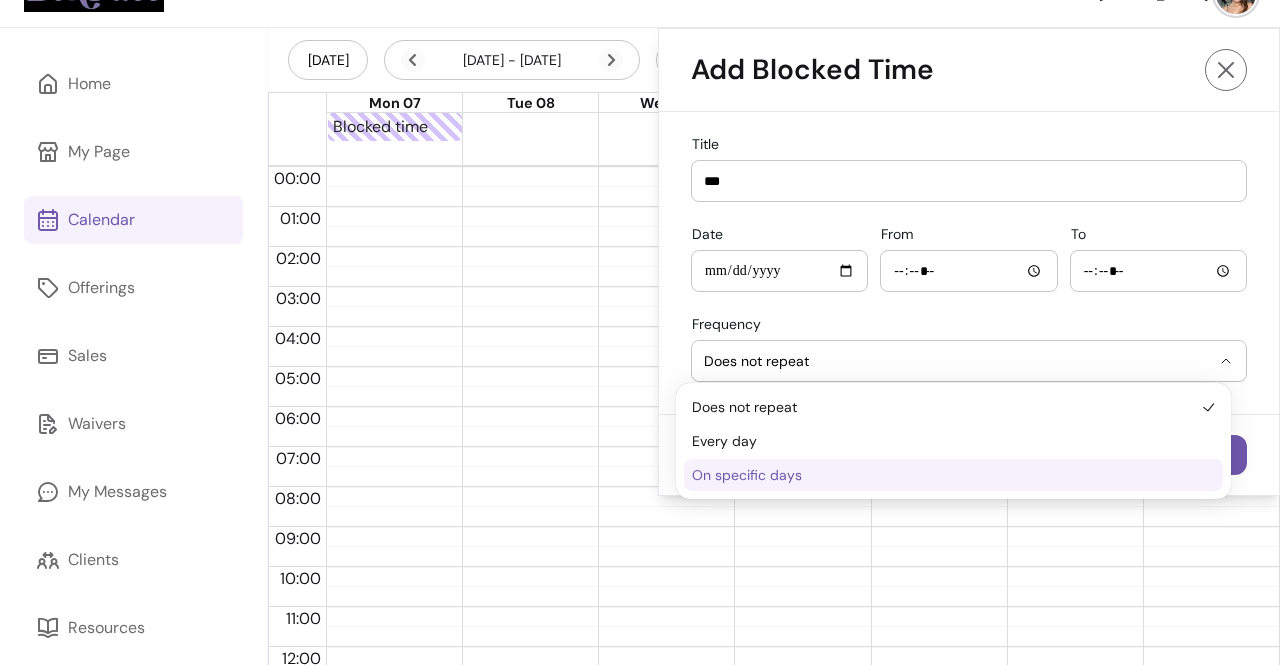 click on "On specific days" at bounding box center (953, 475) 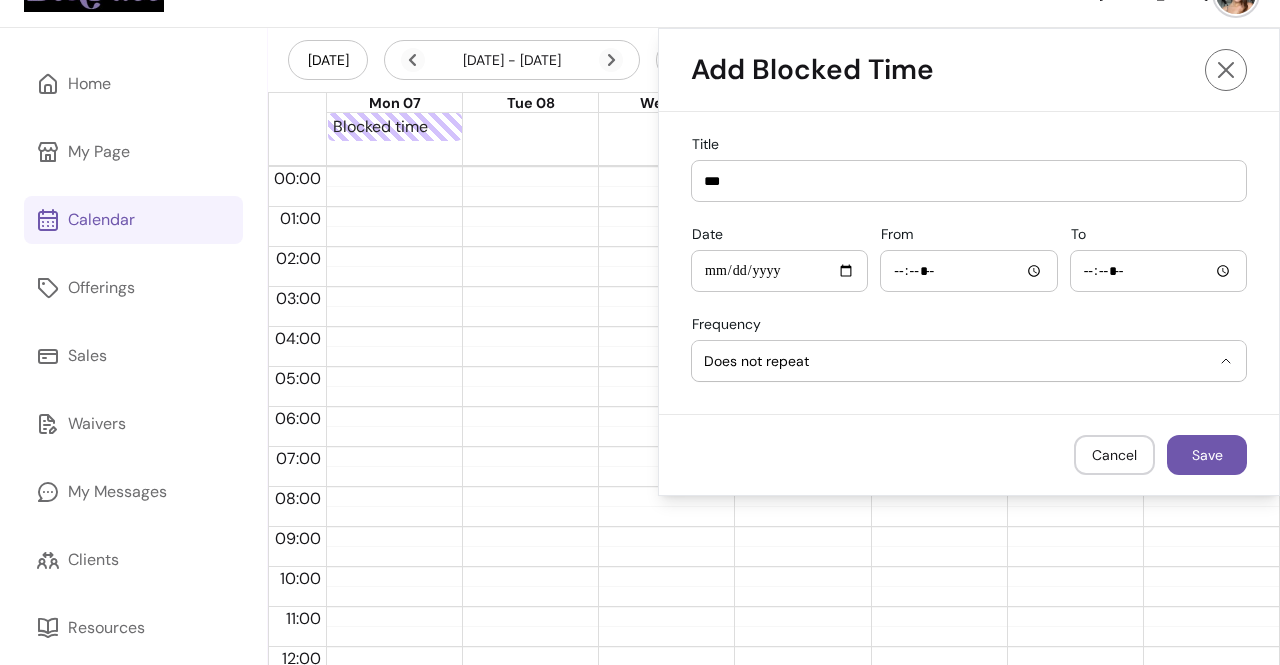 select on "*****" 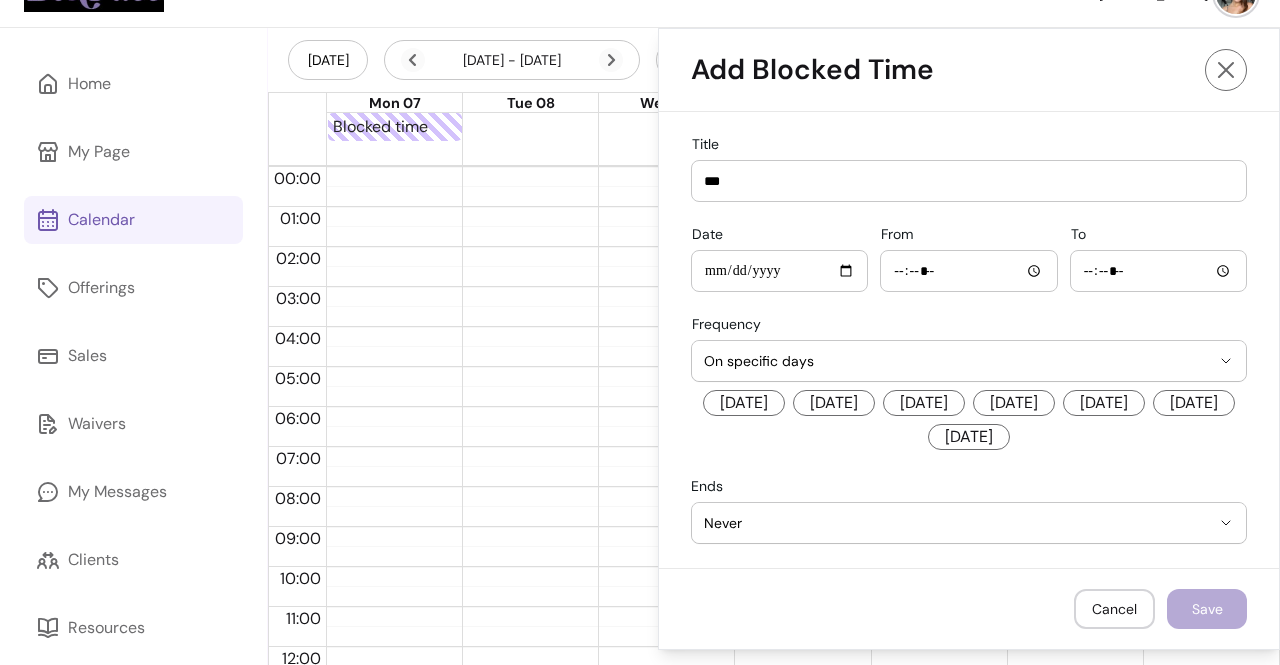 click on "**********" at bounding box center (969, 511) 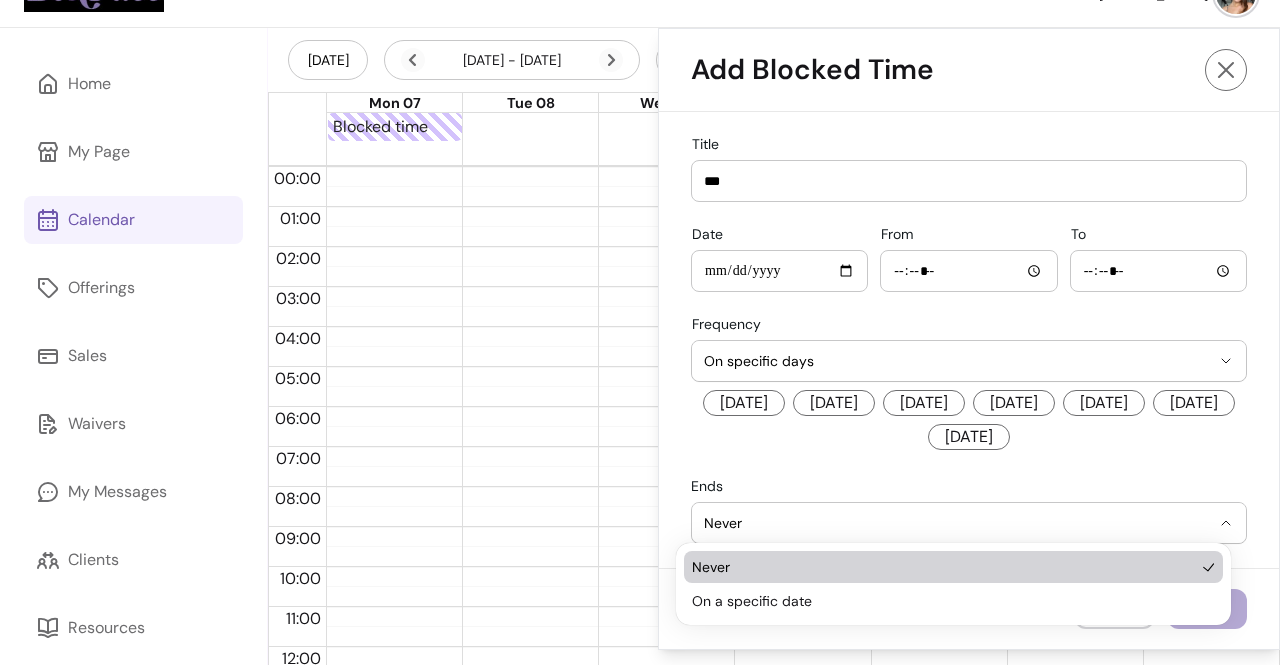 click on "Never" at bounding box center (957, 523) 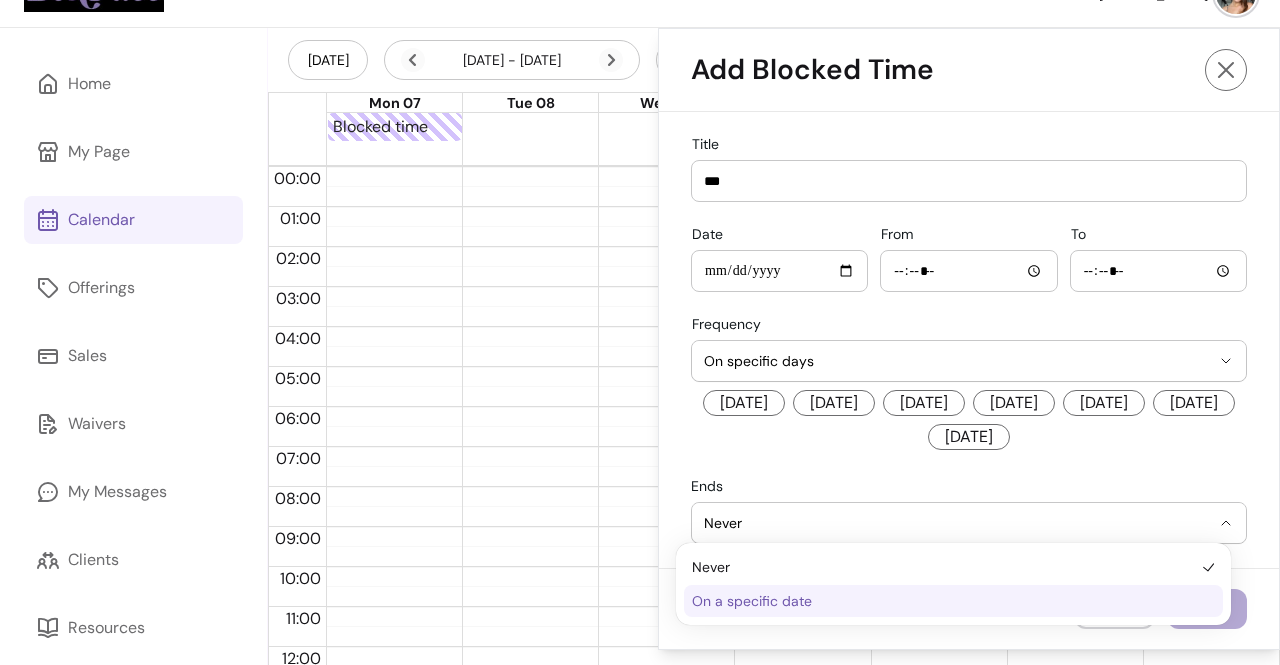 click on "On a specific date" at bounding box center (943, 601) 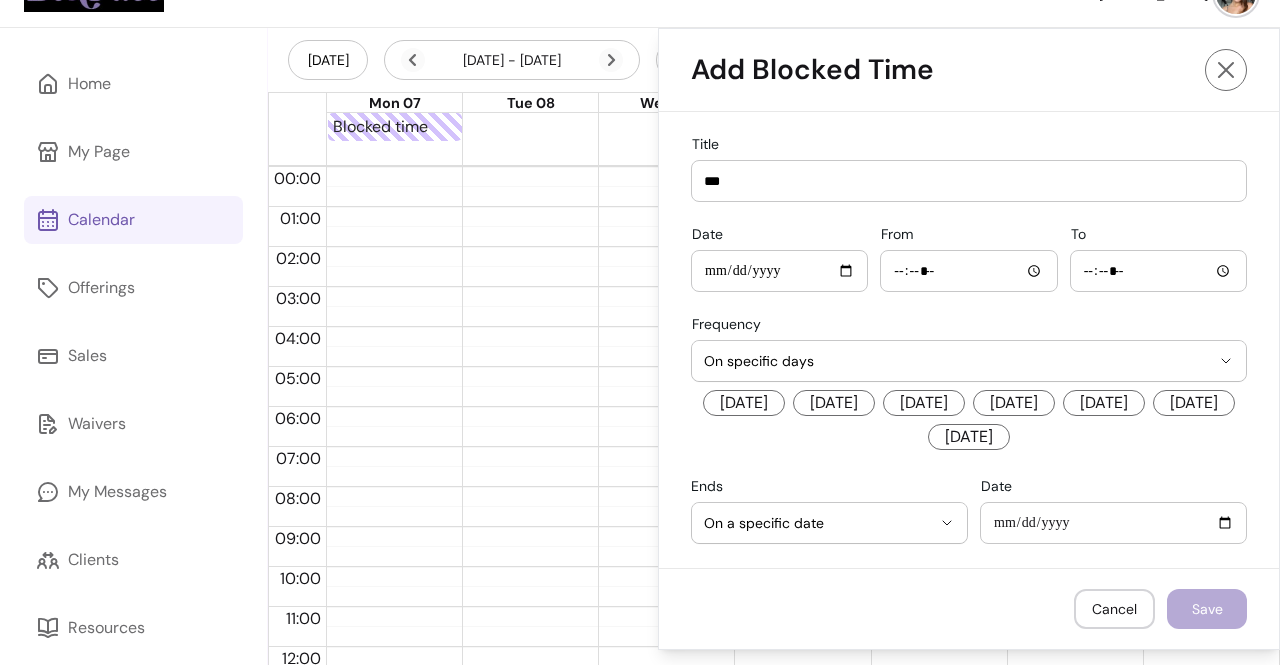 click on "Date" at bounding box center [1113, 523] 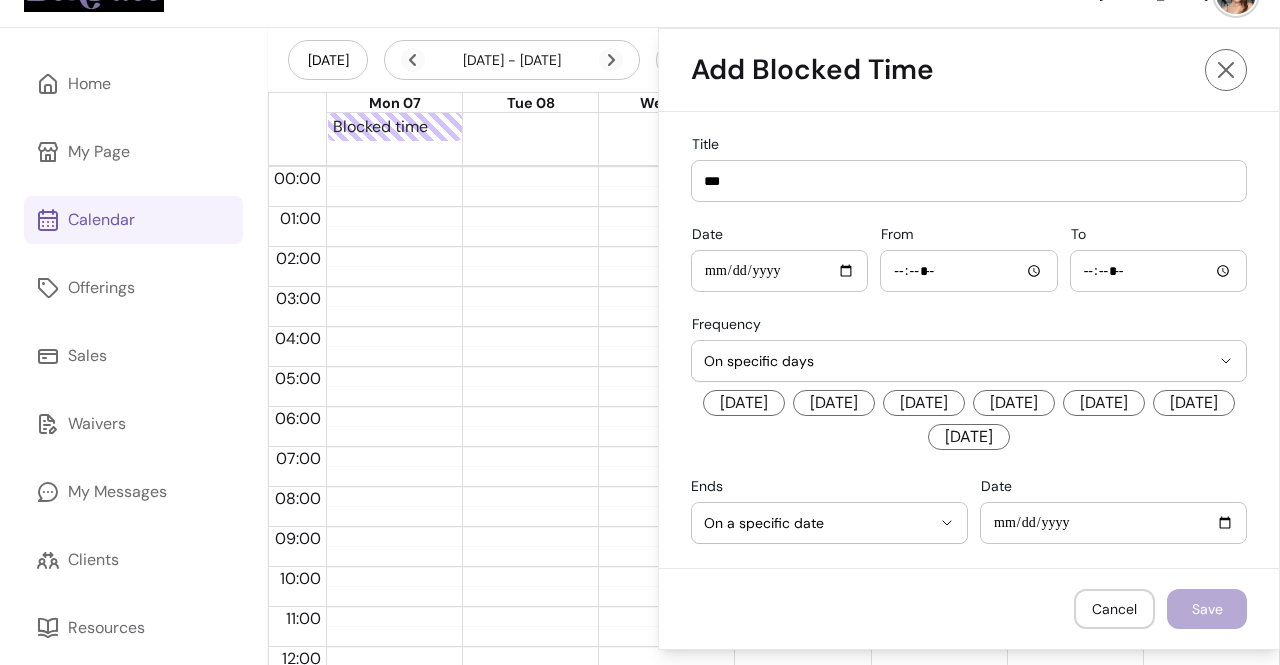 type on "**********" 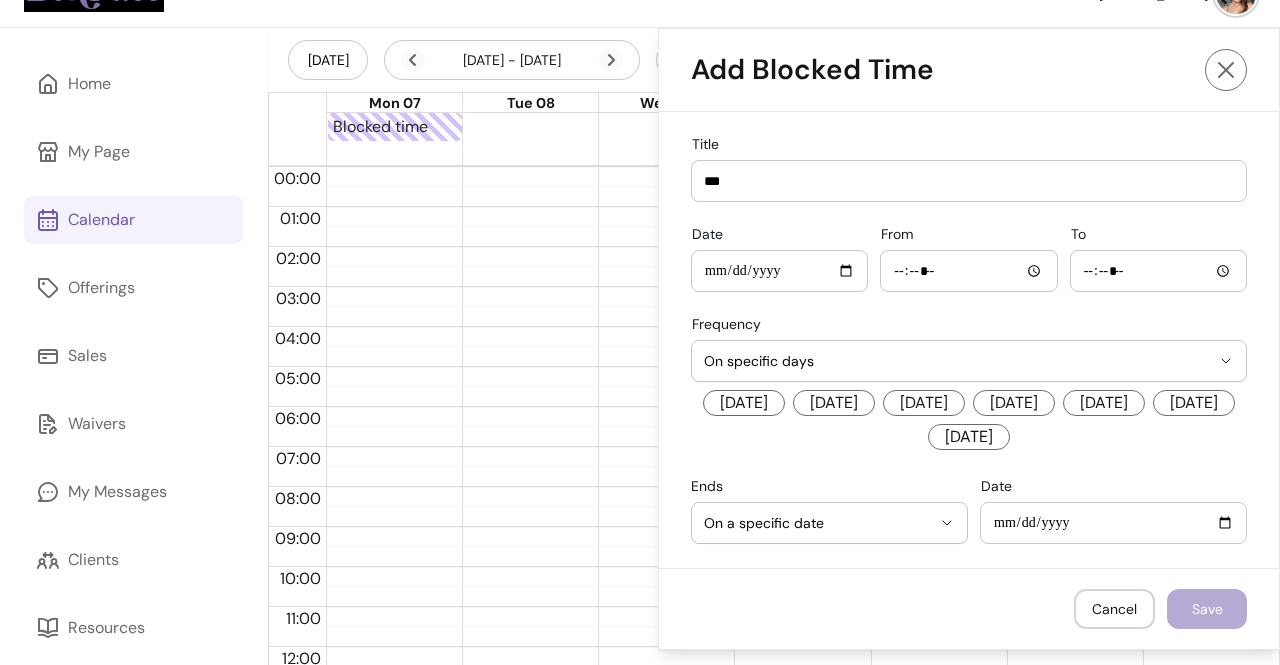 click on "[DATE]" at bounding box center [744, 403] 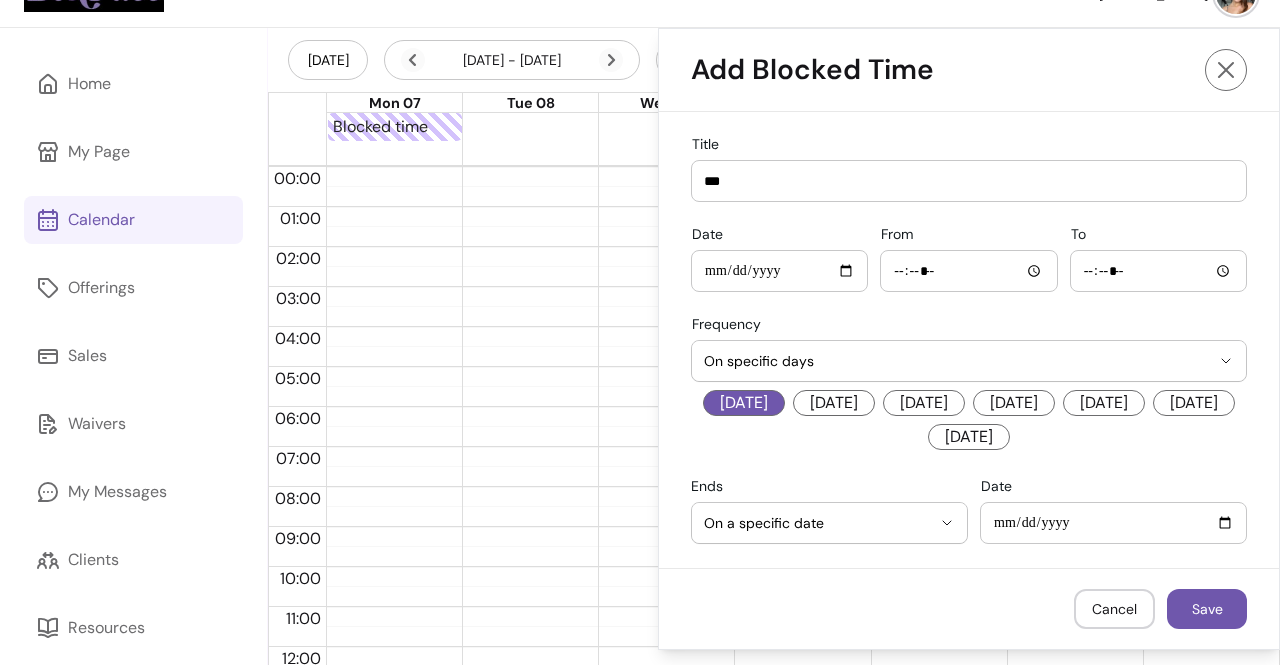 click on "[DATE]" at bounding box center [834, 403] 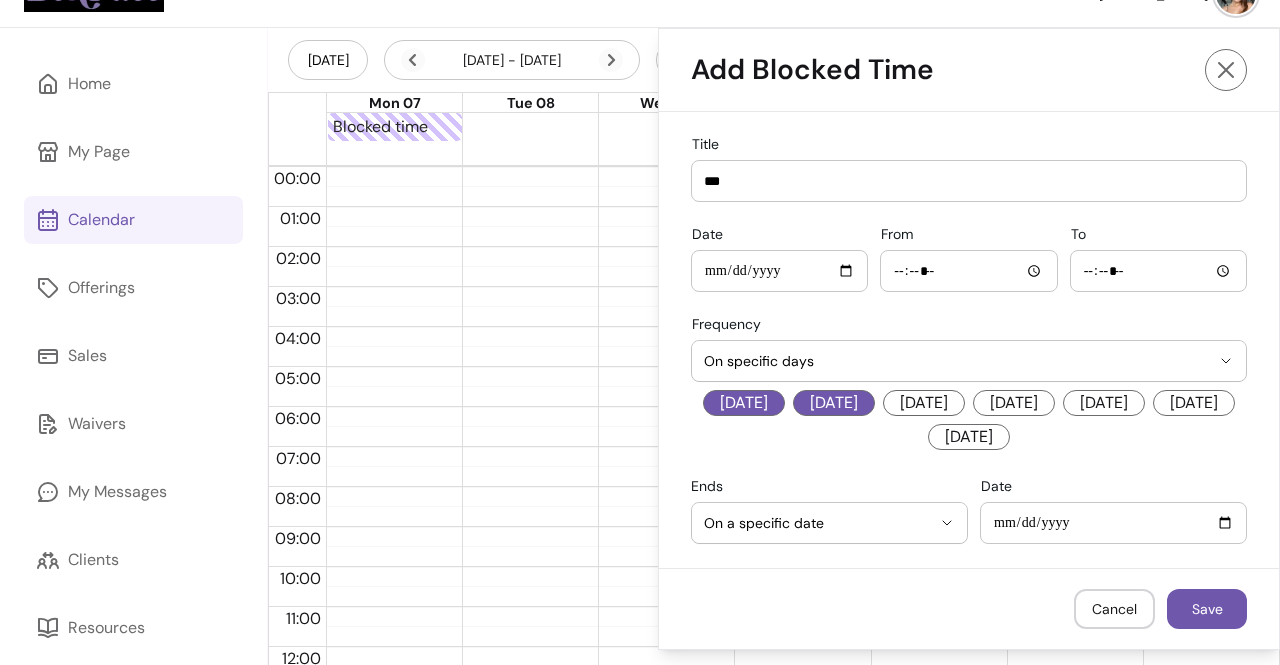 click on "[DATE]" at bounding box center [924, 403] 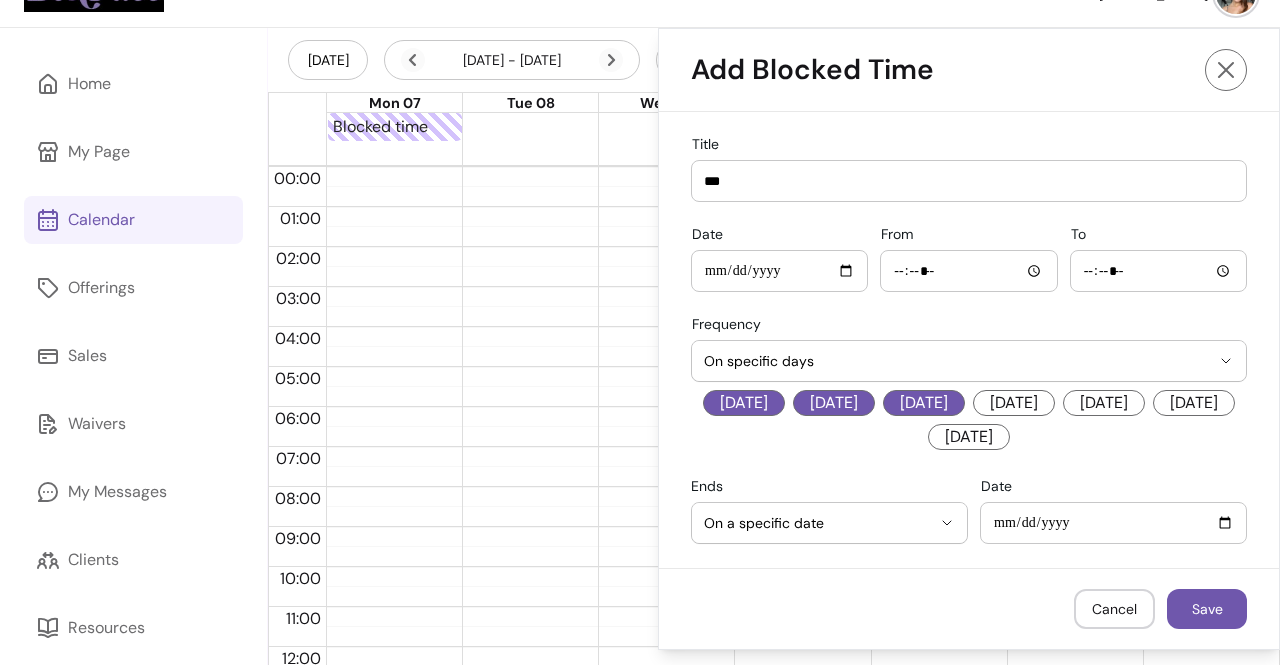 click on "[DATE]" at bounding box center [1014, 403] 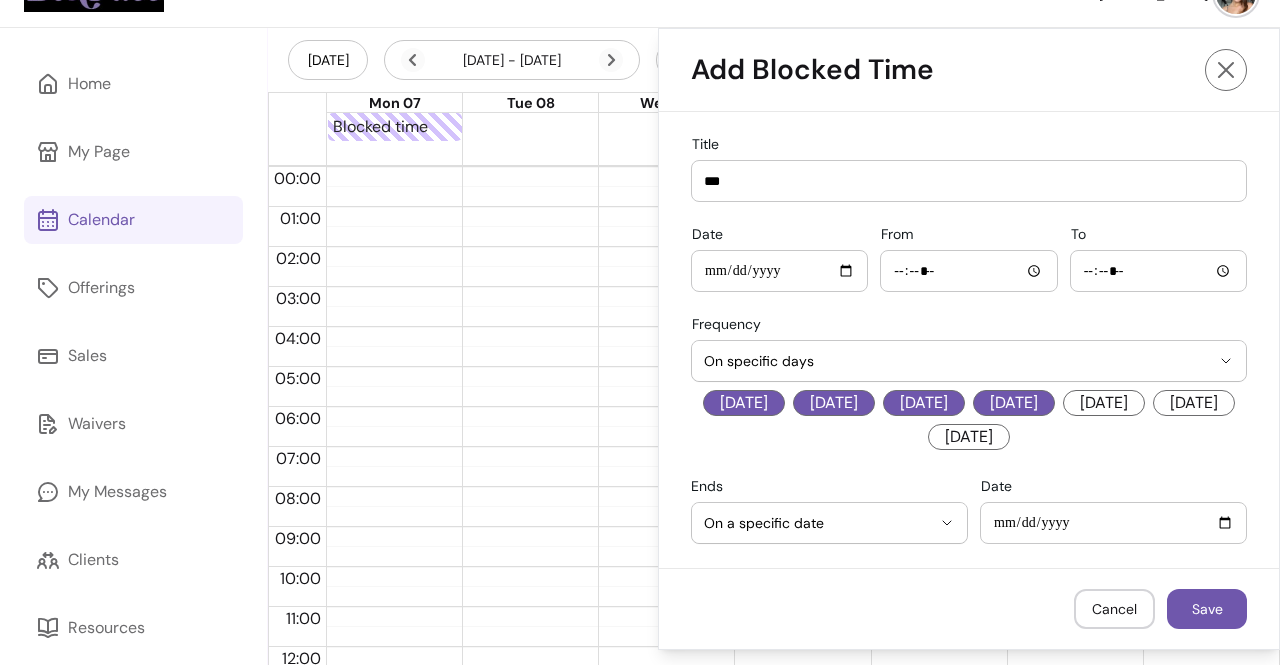 click on "[DATE]" at bounding box center [1104, 403] 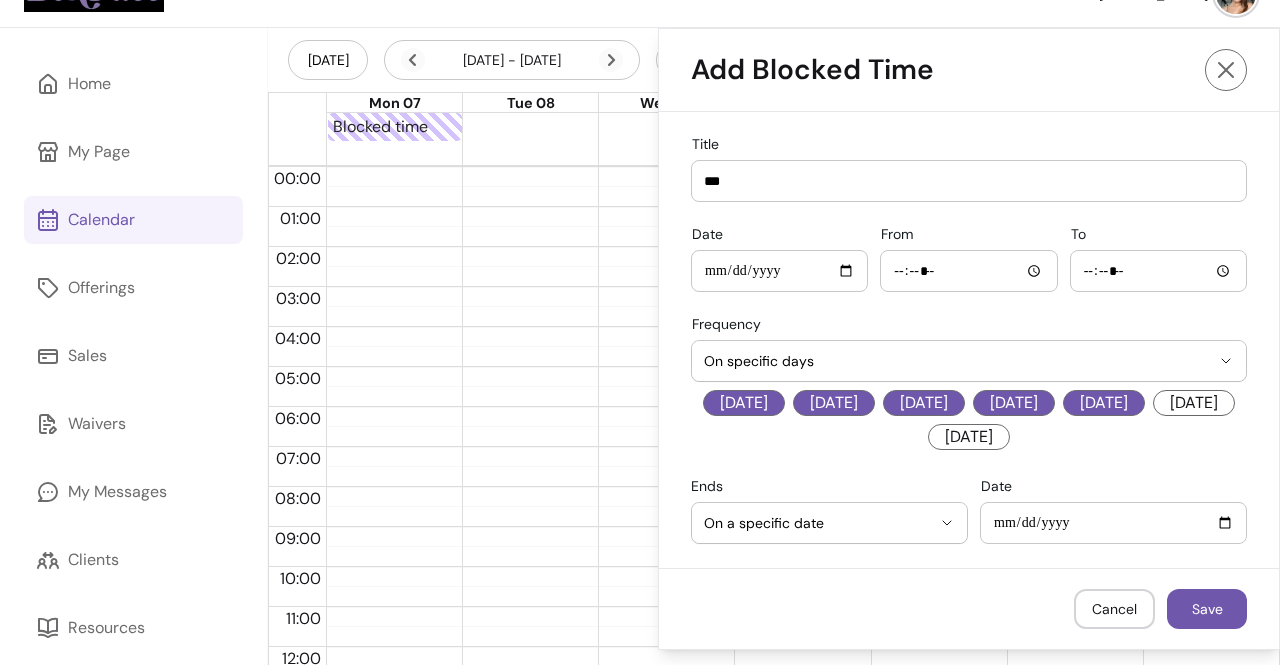 click on "[DATE]" at bounding box center [1194, 403] 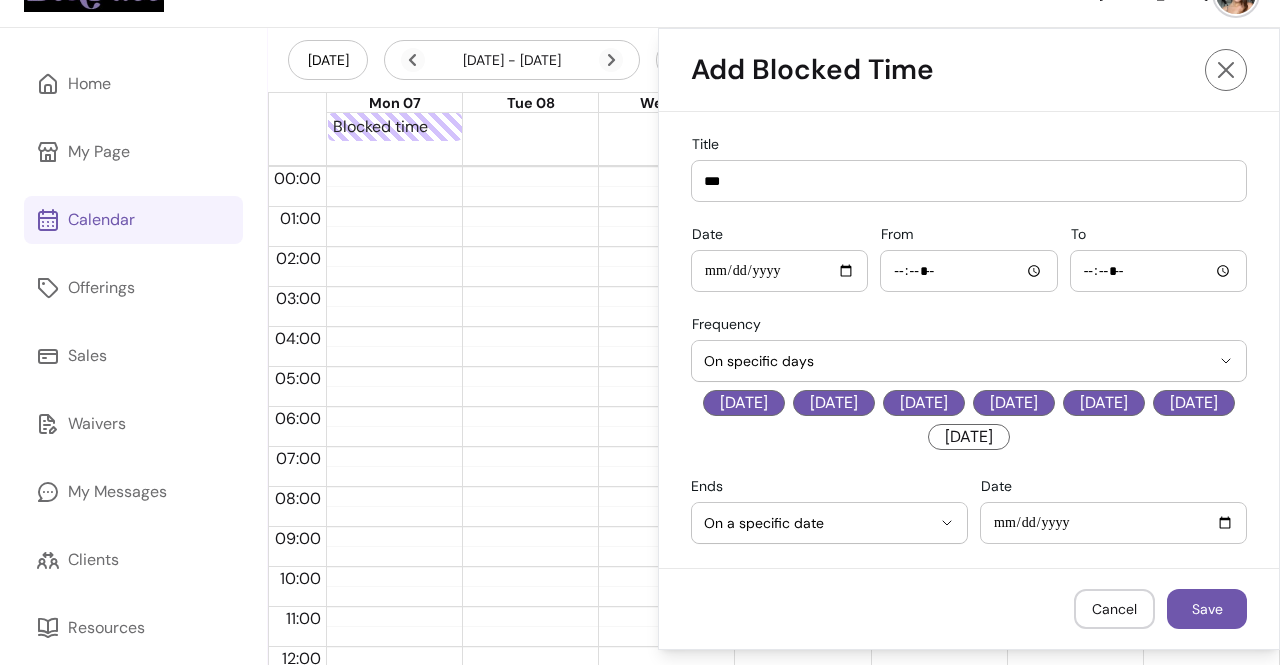 click on "[DATE]" at bounding box center [969, 437] 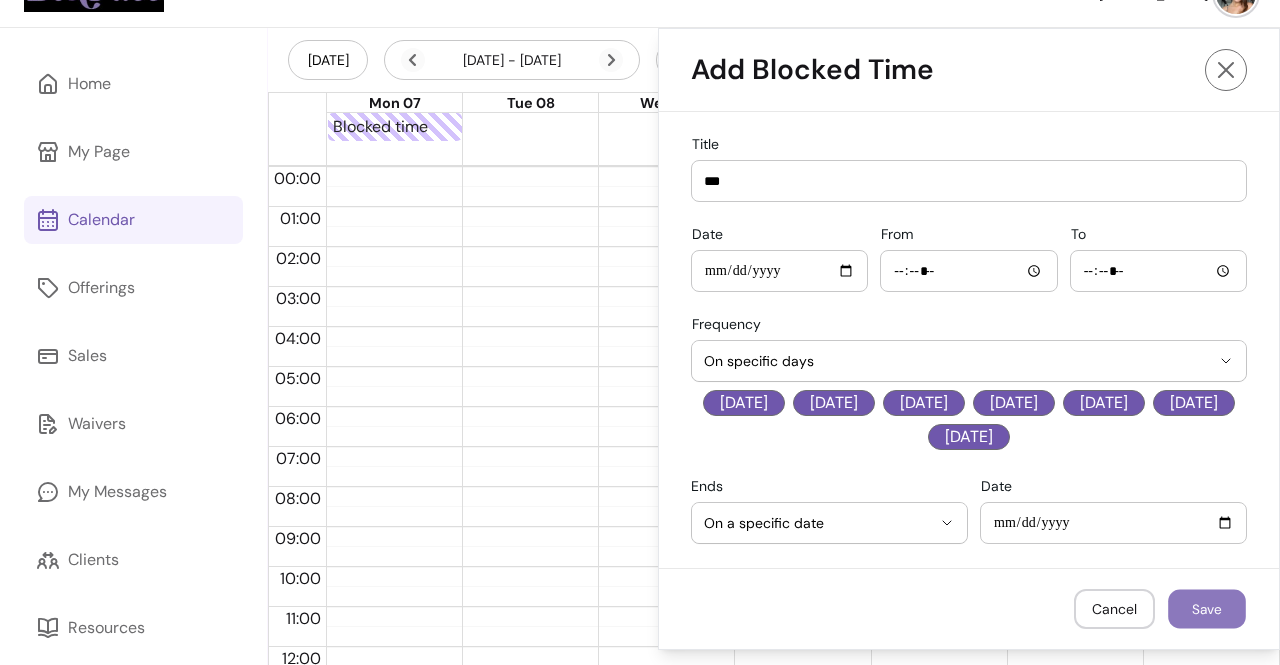 click on "Save" at bounding box center (1207, 609) 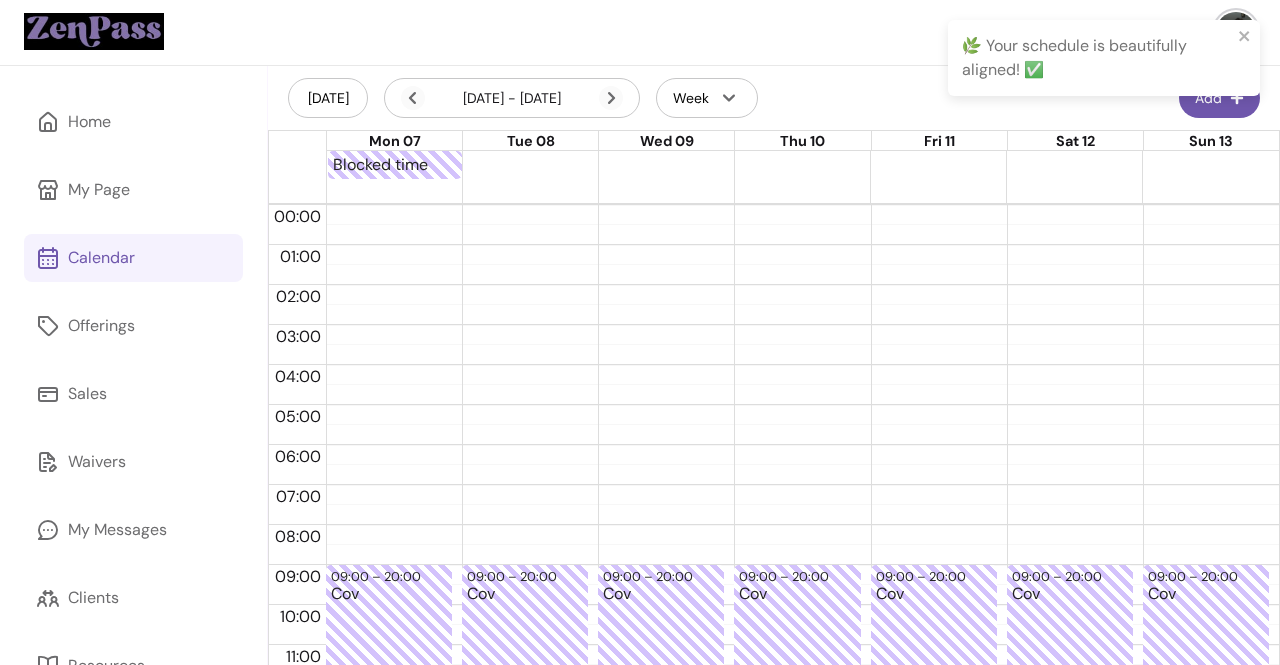 scroll, scrollTop: 0, scrollLeft: 0, axis: both 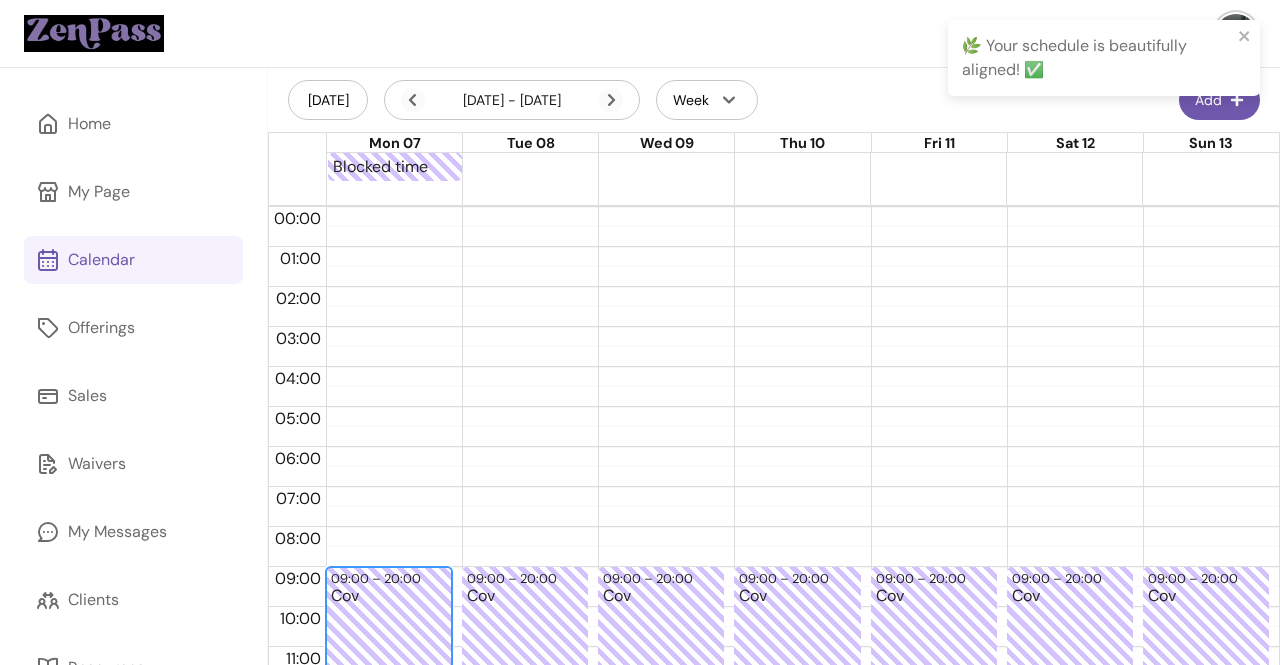 click on "09:00 – 20:00" at bounding box center (378, 578) 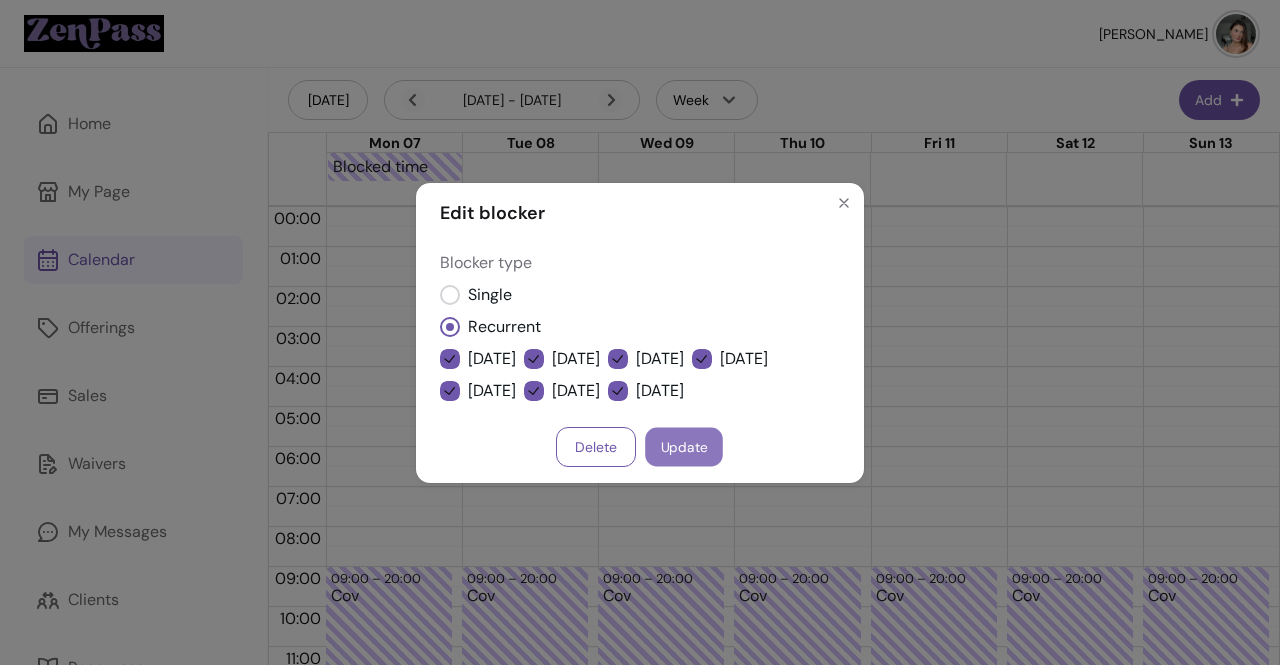click on "Update" at bounding box center (684, 446) 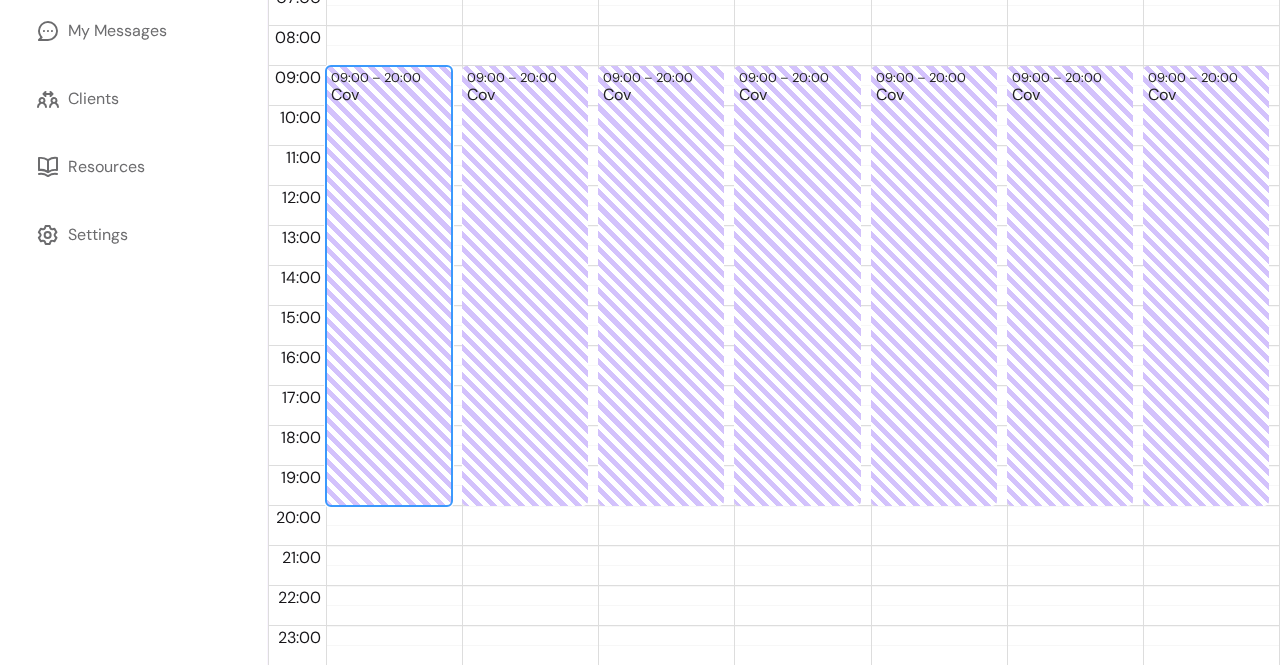 scroll, scrollTop: 0, scrollLeft: 0, axis: both 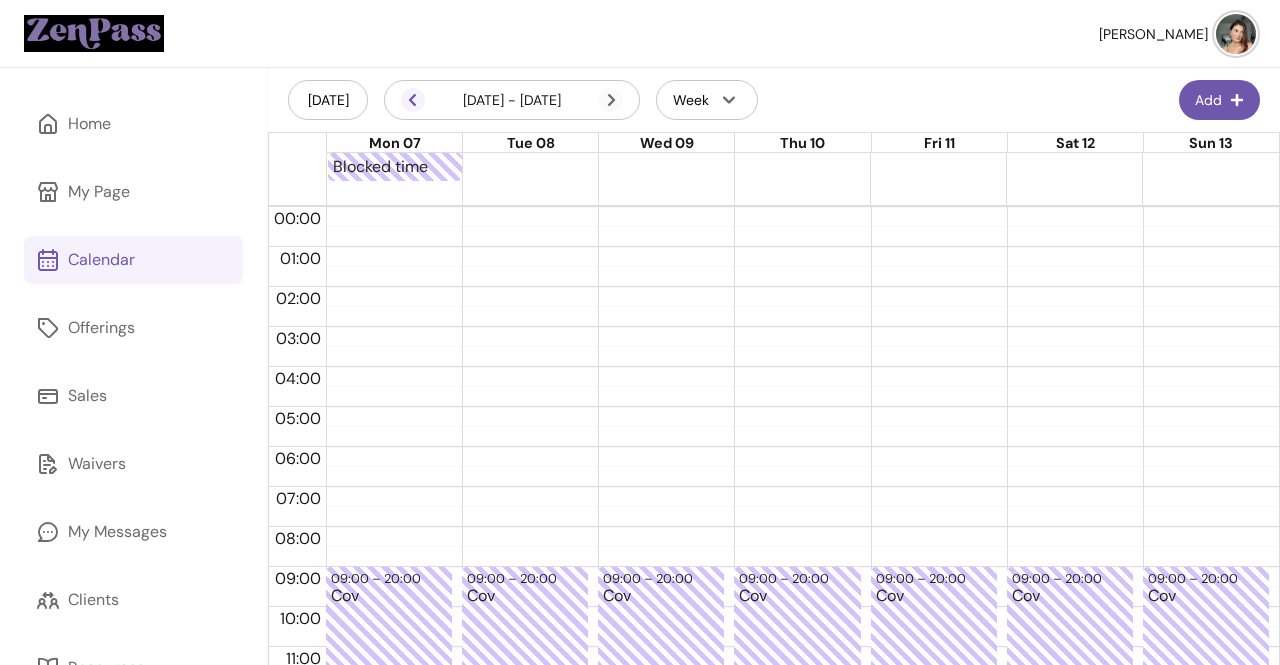 click 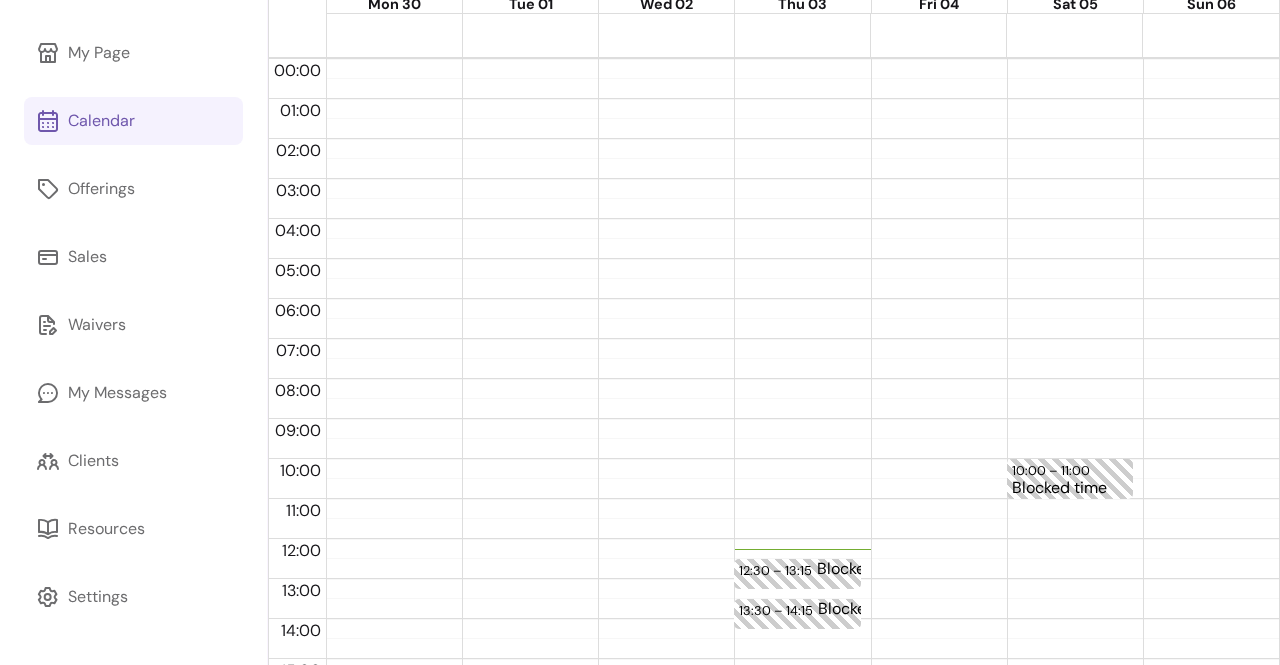 scroll, scrollTop: 0, scrollLeft: 0, axis: both 